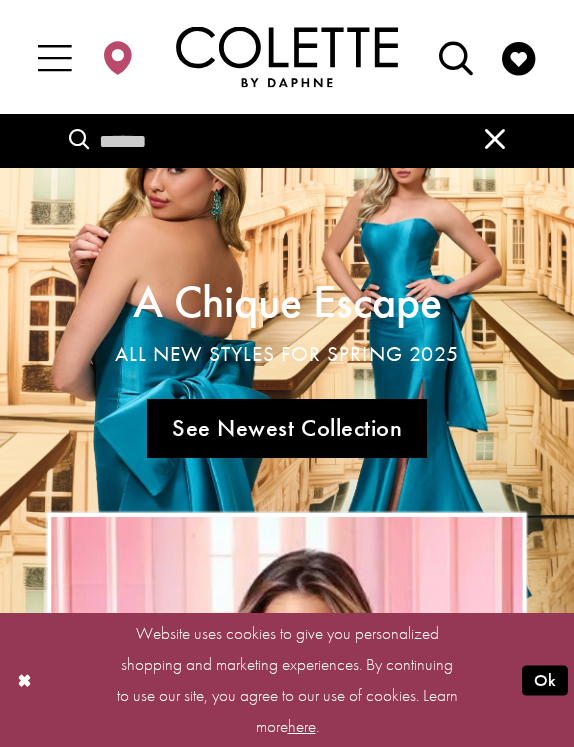 click at bounding box center [456, 59] 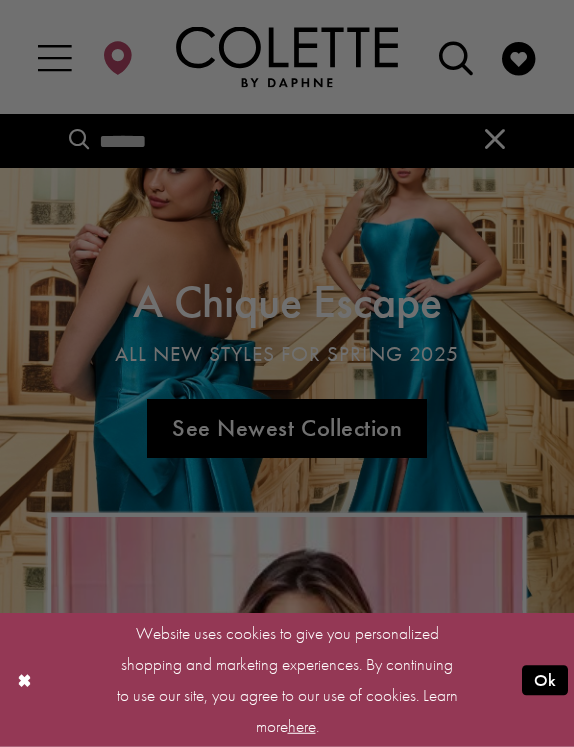 click at bounding box center (290, 377) 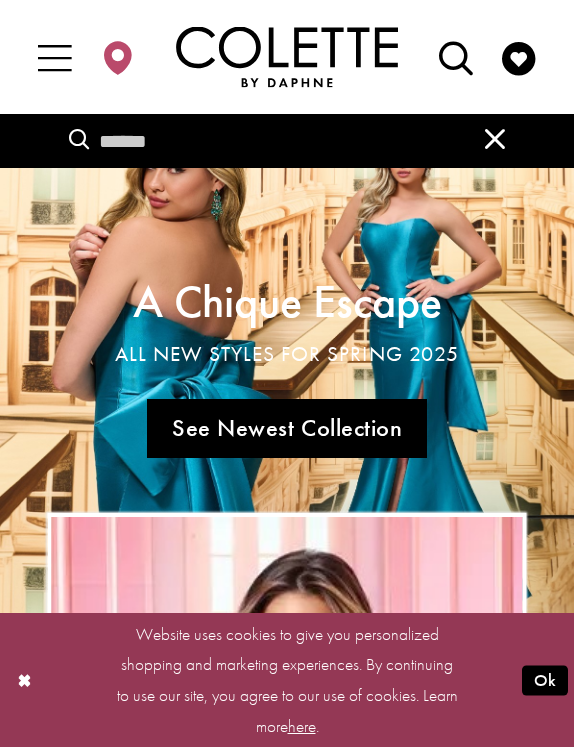 click at bounding box center (287, 141) 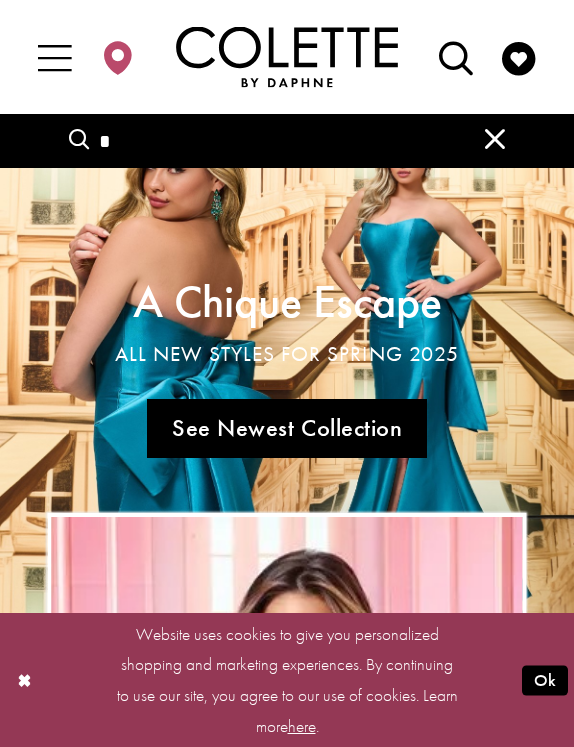 type on "*" 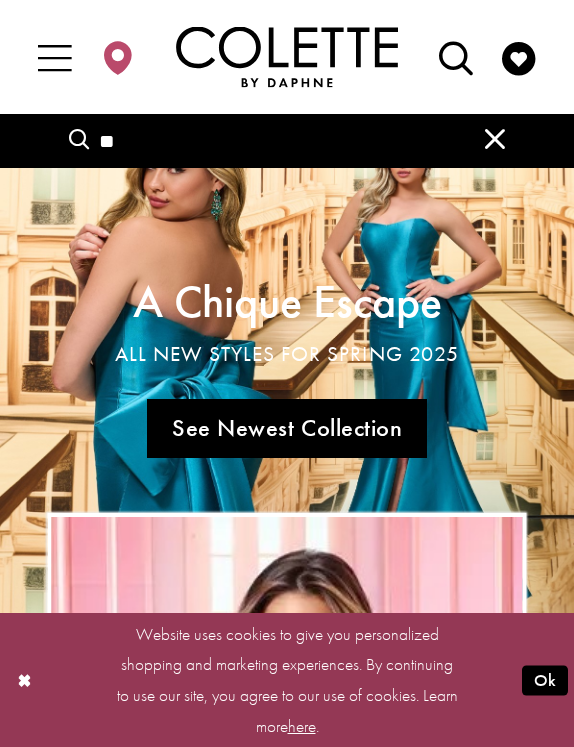 type on "**" 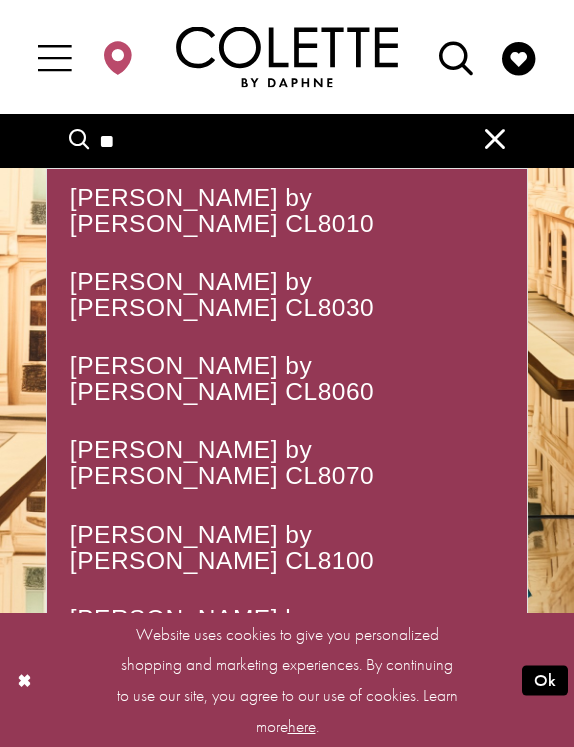 type on "***" 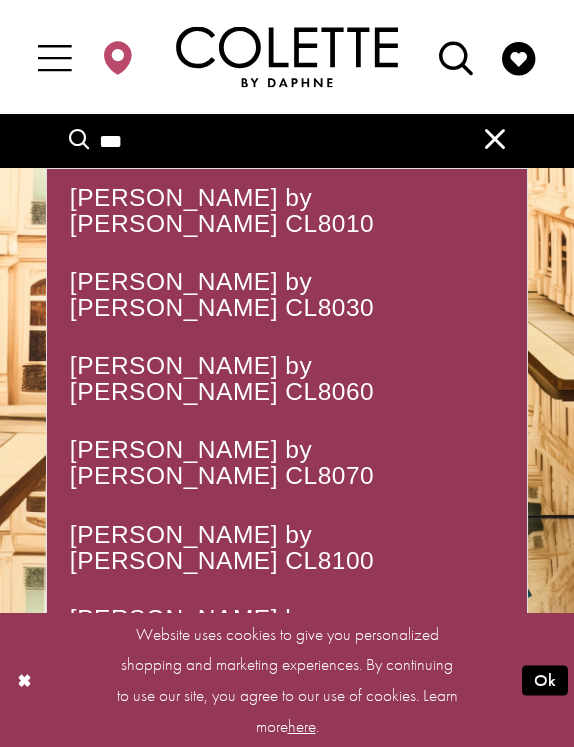 type on "***" 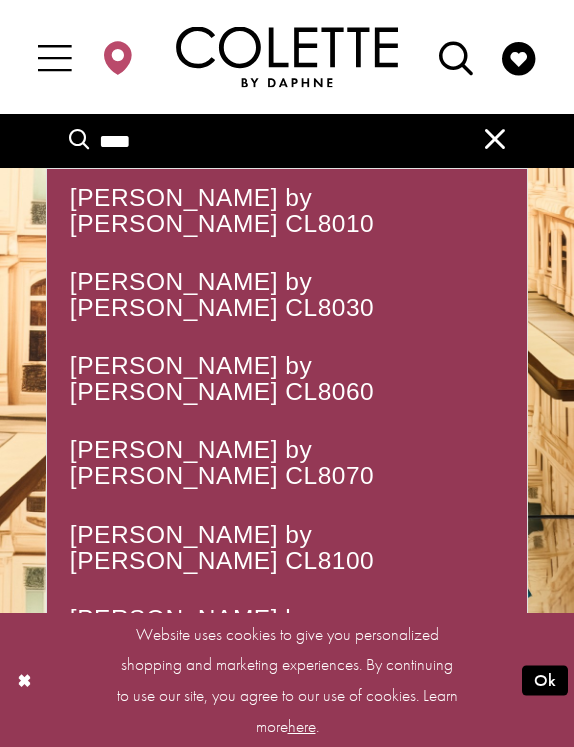 type on "****" 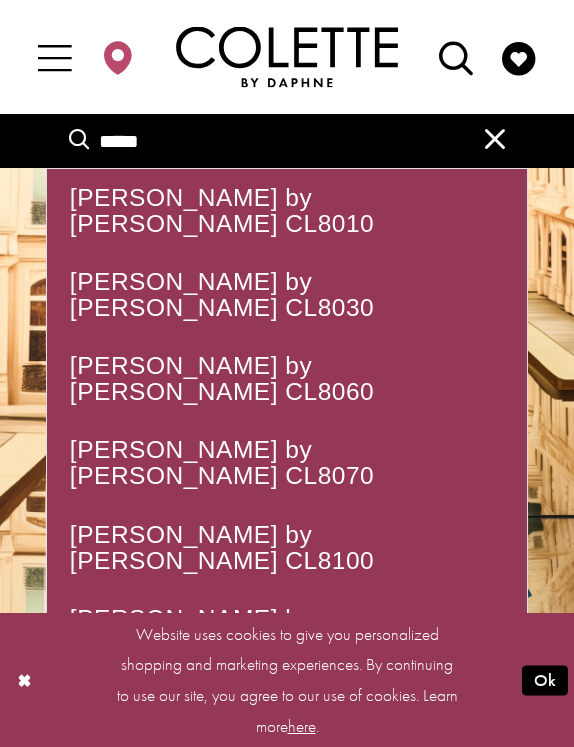 type on "*****" 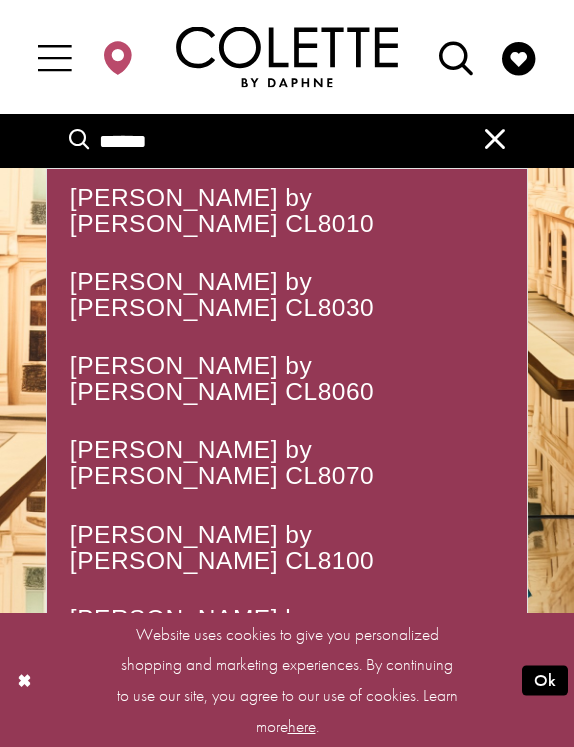 type on "******" 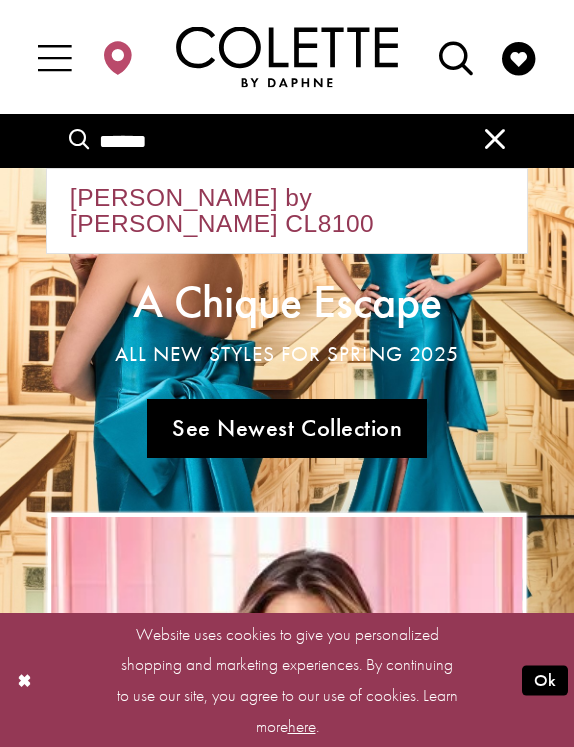 click on "Colette by Daphne CL8100" at bounding box center (287, 211) 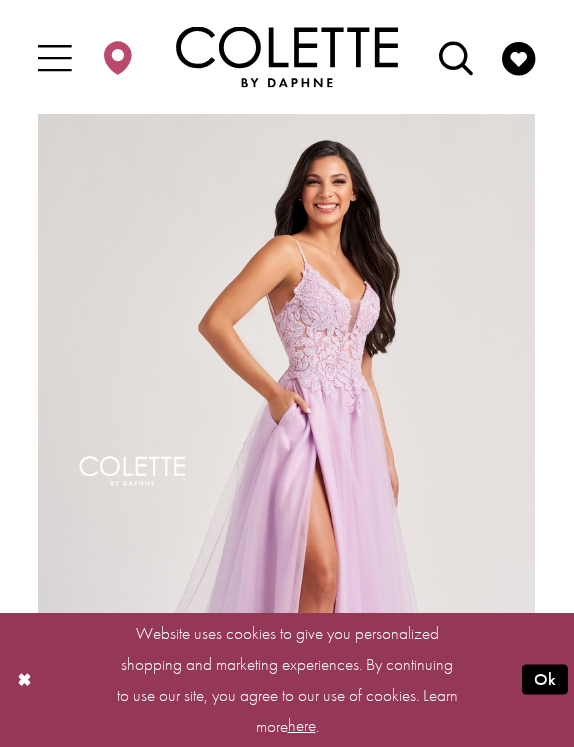 scroll, scrollTop: 0, scrollLeft: 0, axis: both 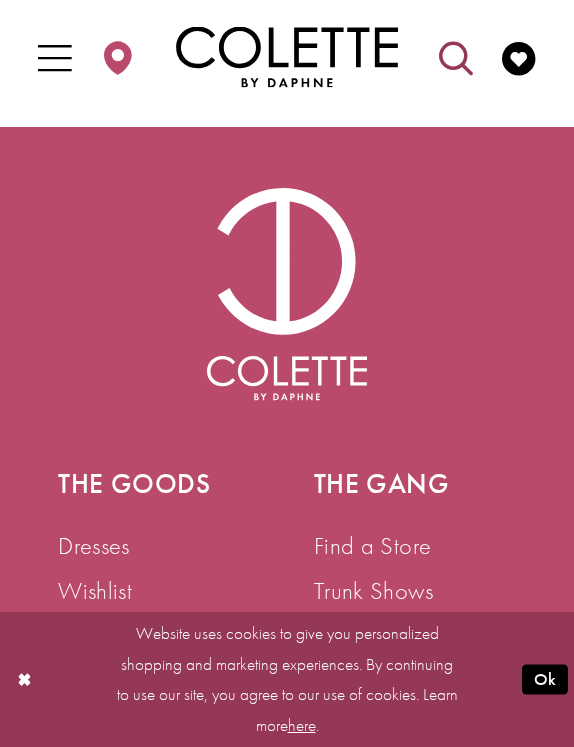 click at bounding box center [456, 59] 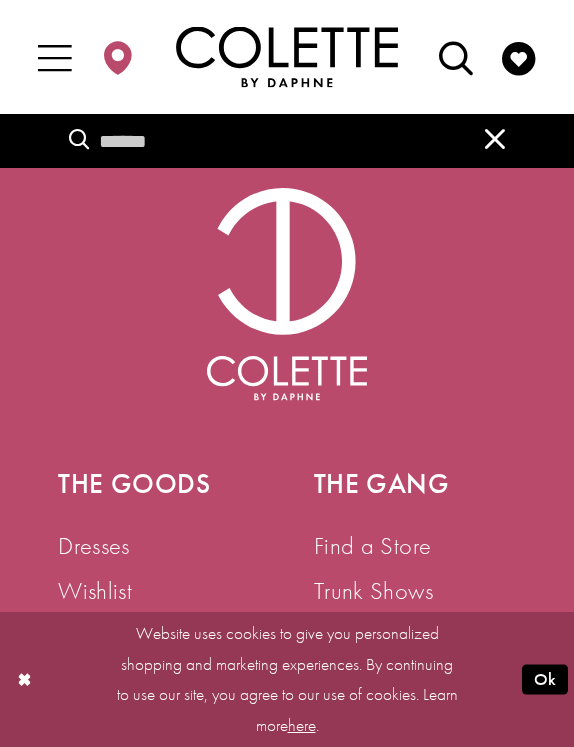 click at bounding box center (287, 141) 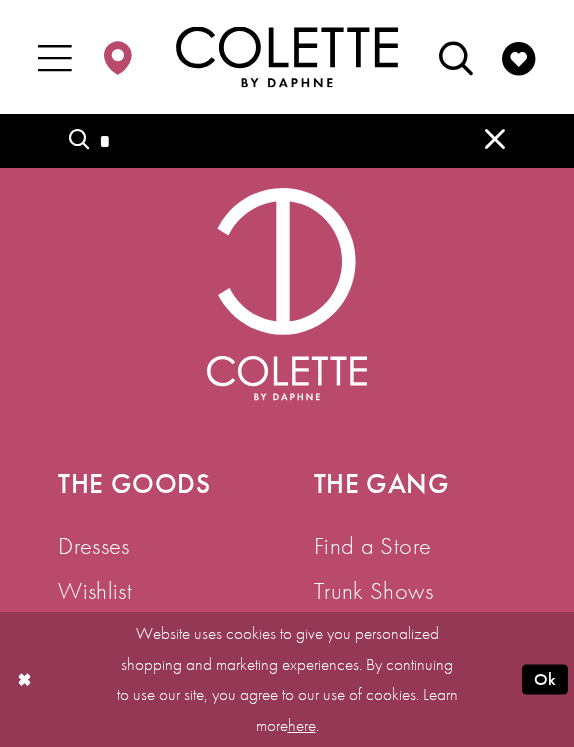 type on "*" 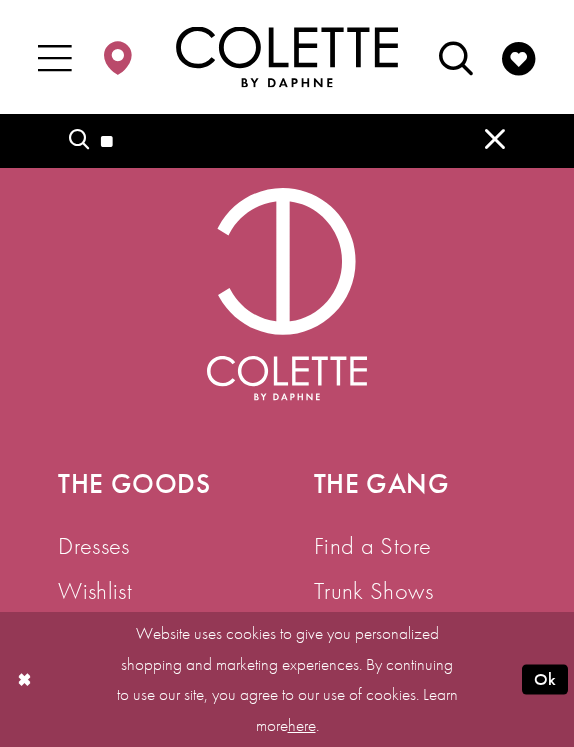 type on "**" 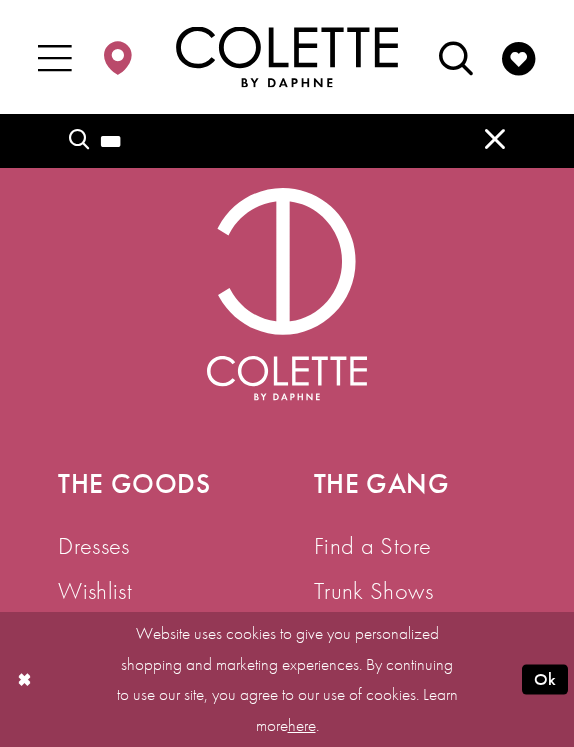 type on "***" 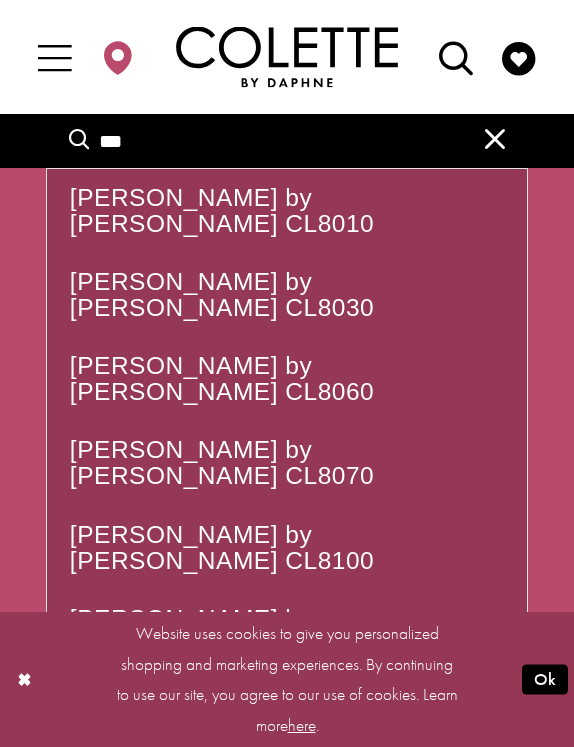 type on "****" 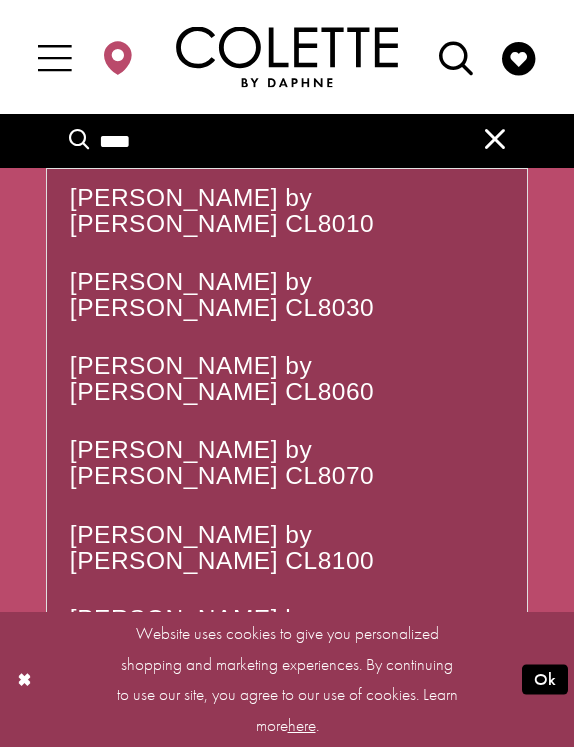 type on "****" 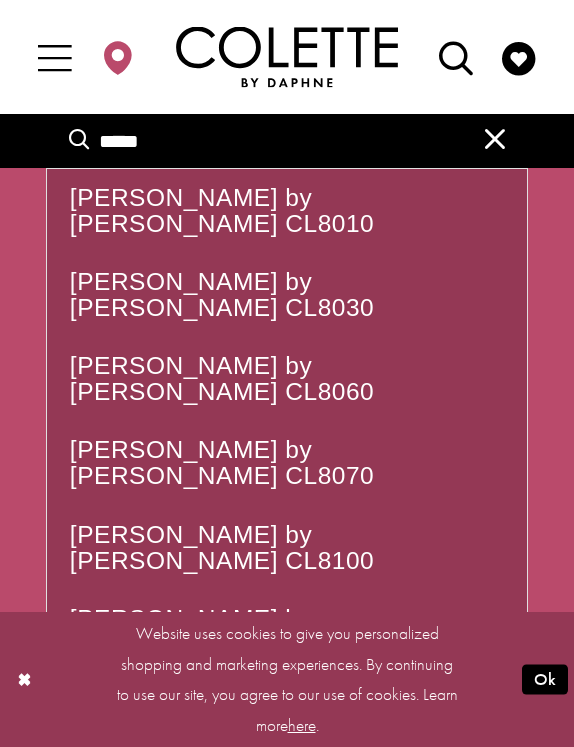 type on "*****" 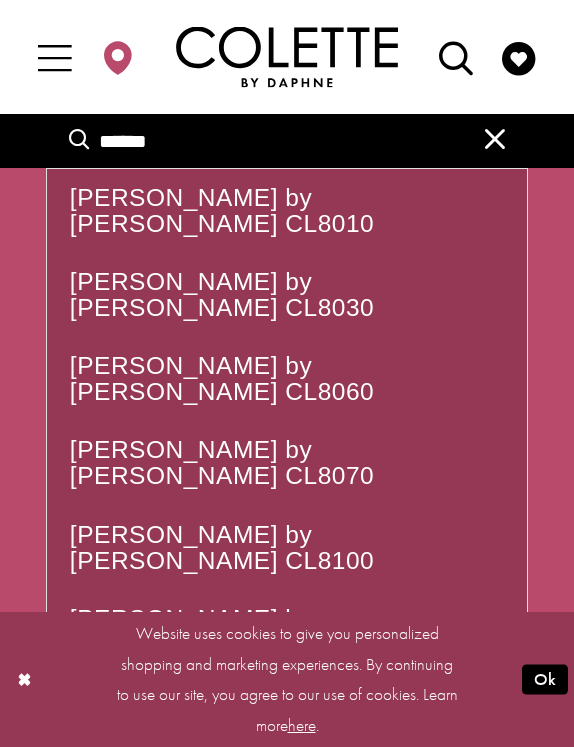 type on "******" 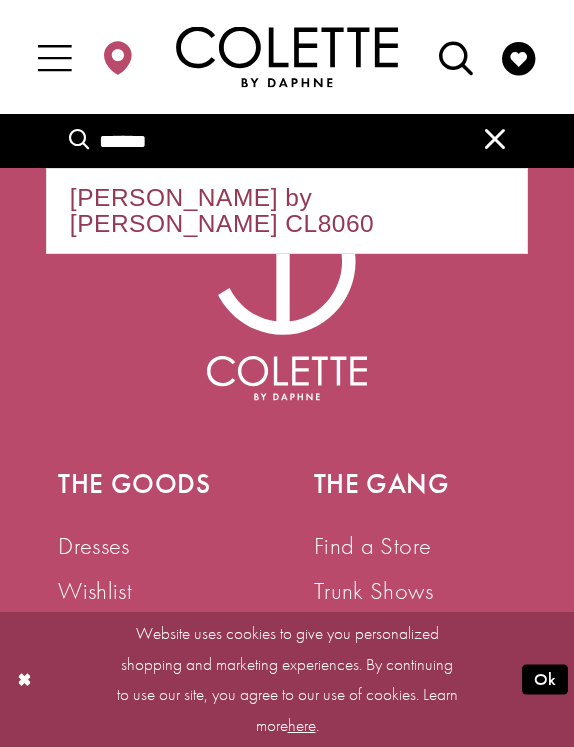click on "Colette by Daphne CL8060" at bounding box center (287, 211) 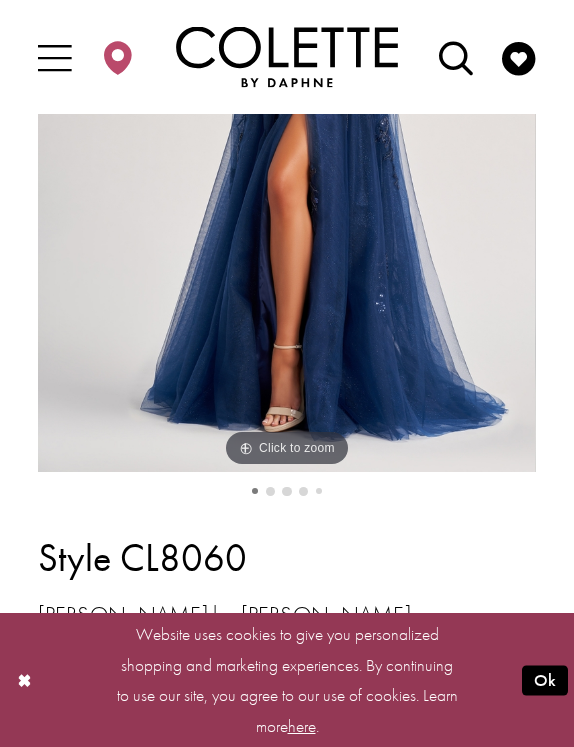 scroll, scrollTop: 700, scrollLeft: 0, axis: vertical 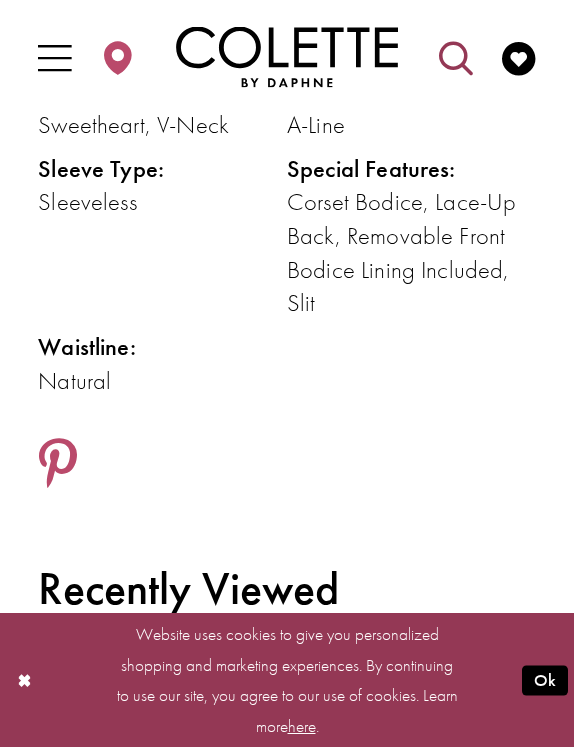 click at bounding box center (456, 59) 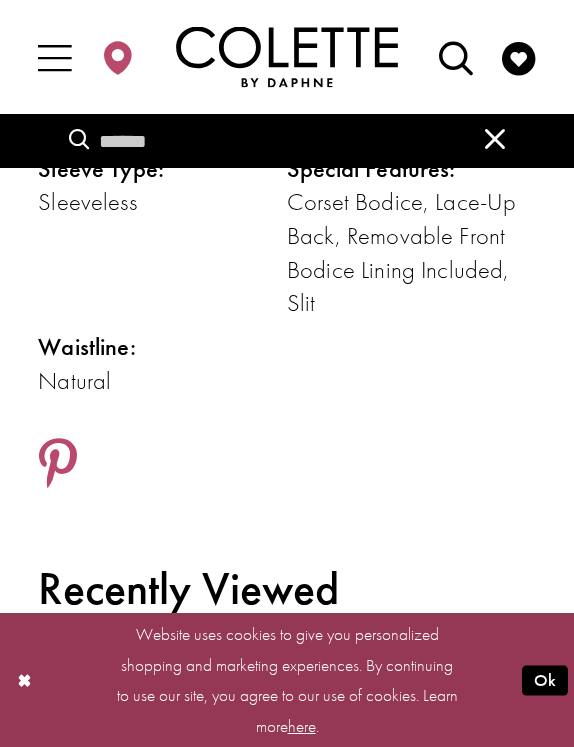 click at bounding box center [287, 141] 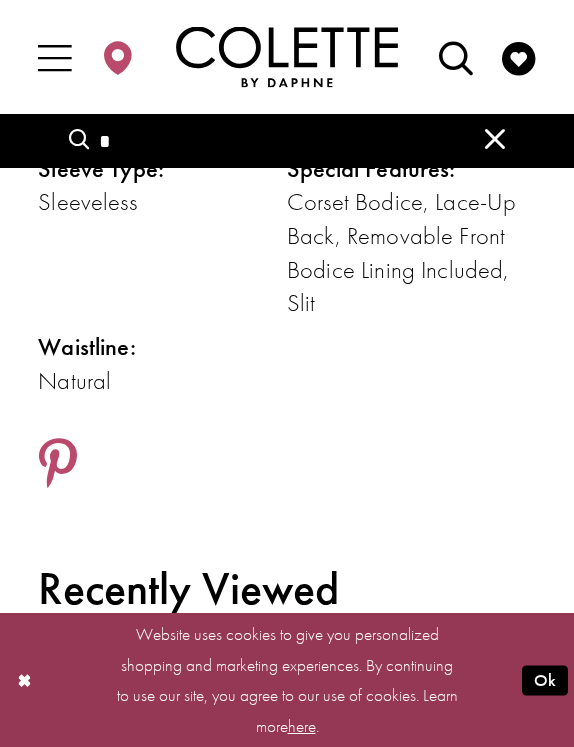 type on "*" 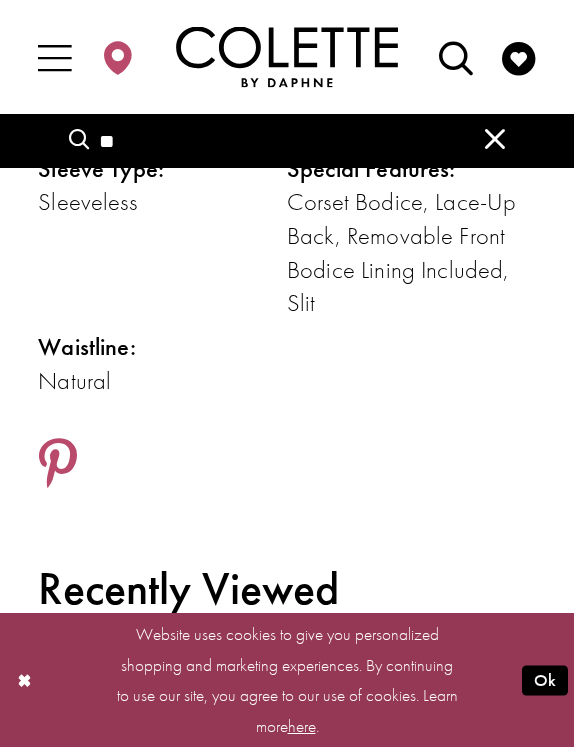 type on "**" 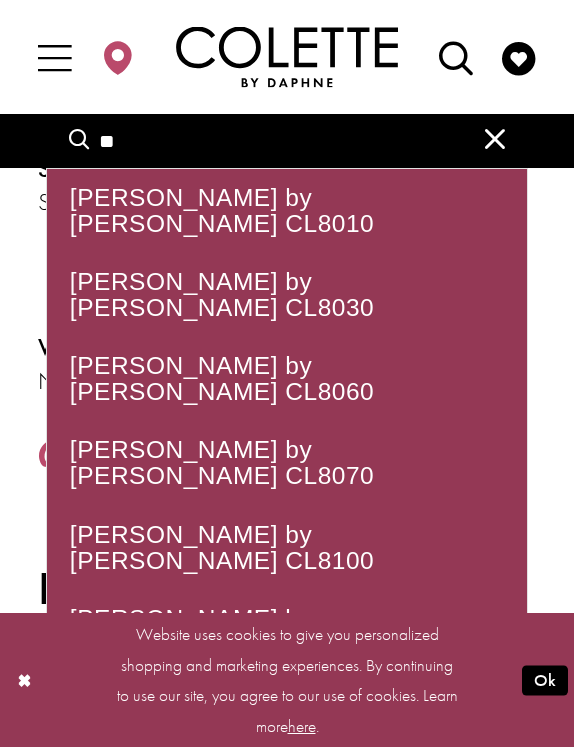type on "***" 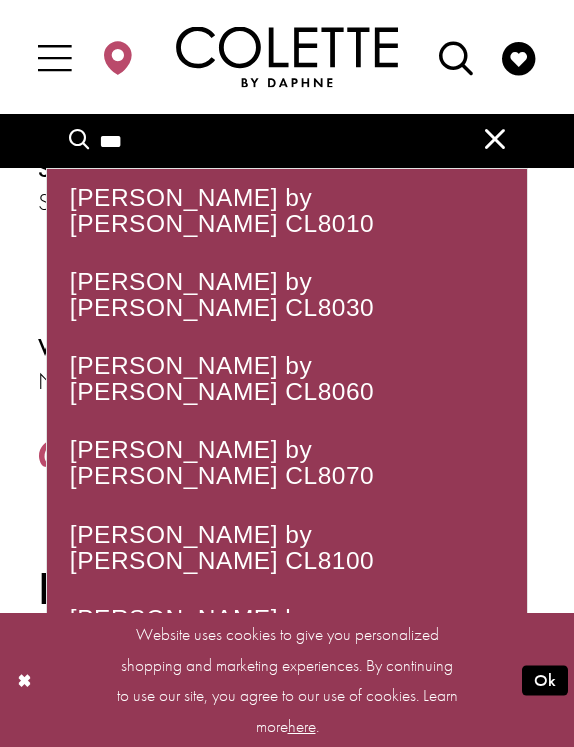 type on "***" 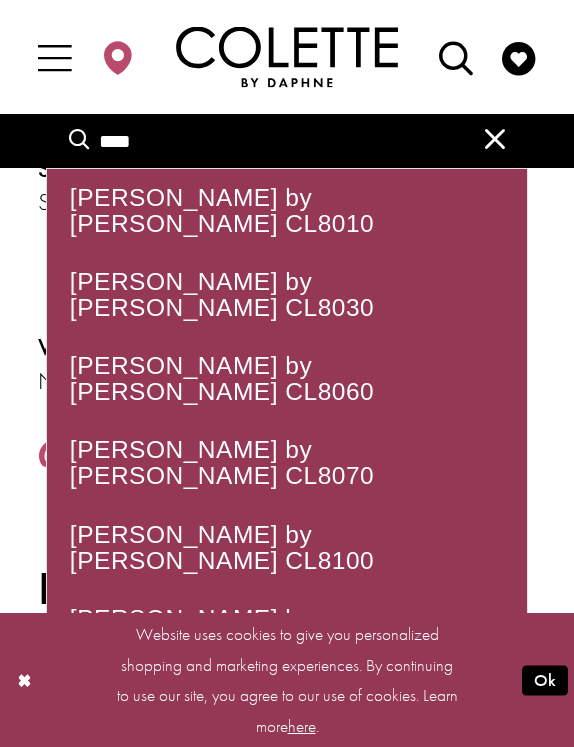 type on "****" 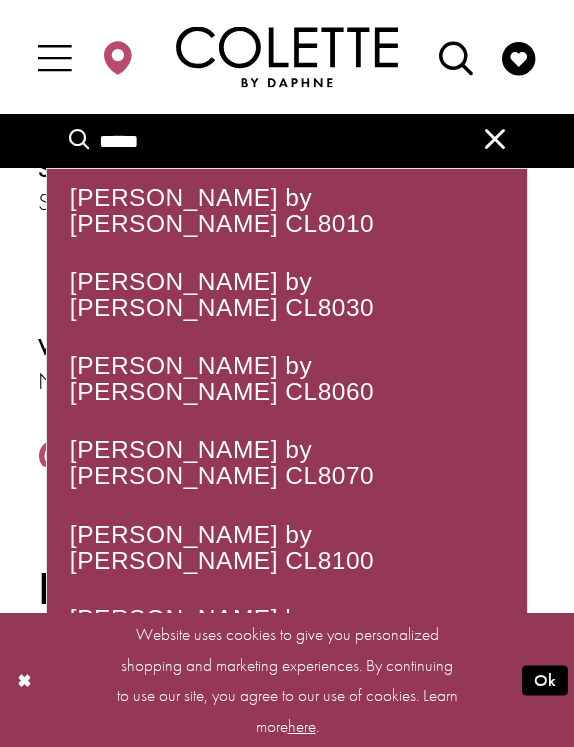 type on "*****" 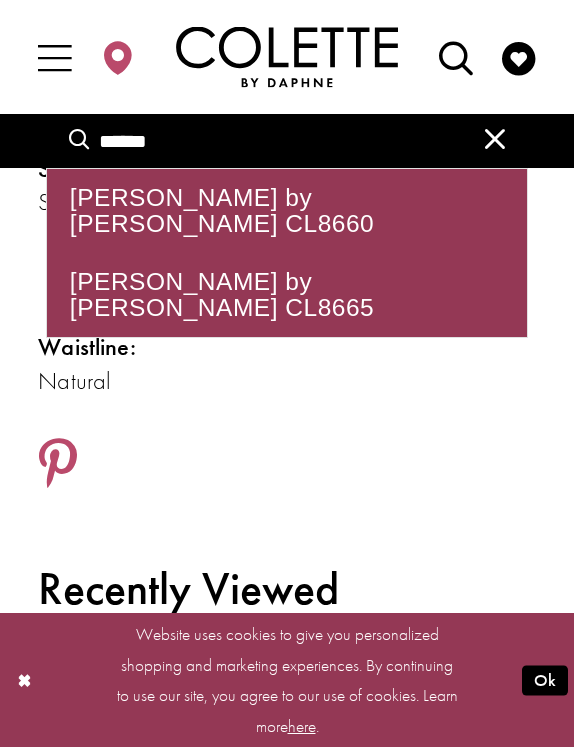 type on "******" 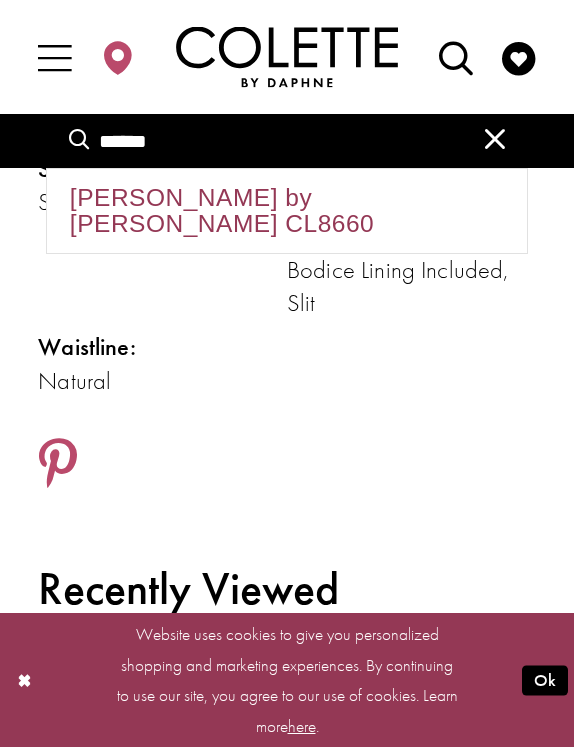 click on "Colette by Daphne CL8660" at bounding box center [287, 211] 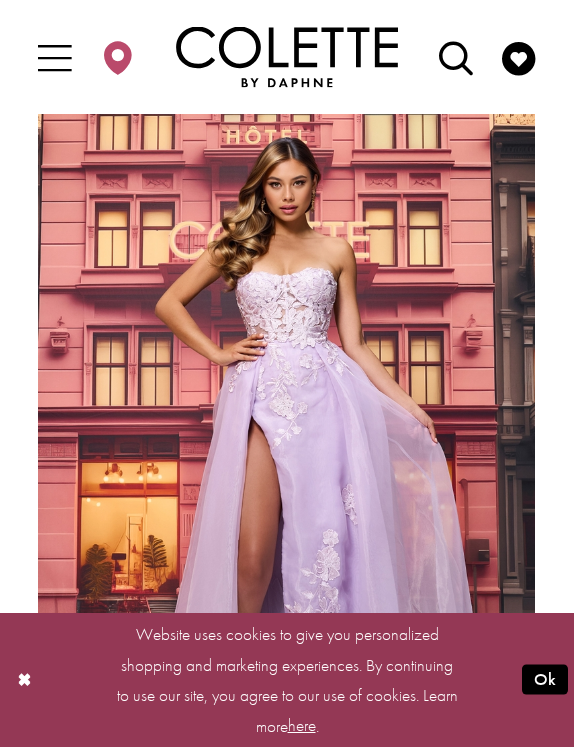 scroll, scrollTop: 0, scrollLeft: 0, axis: both 